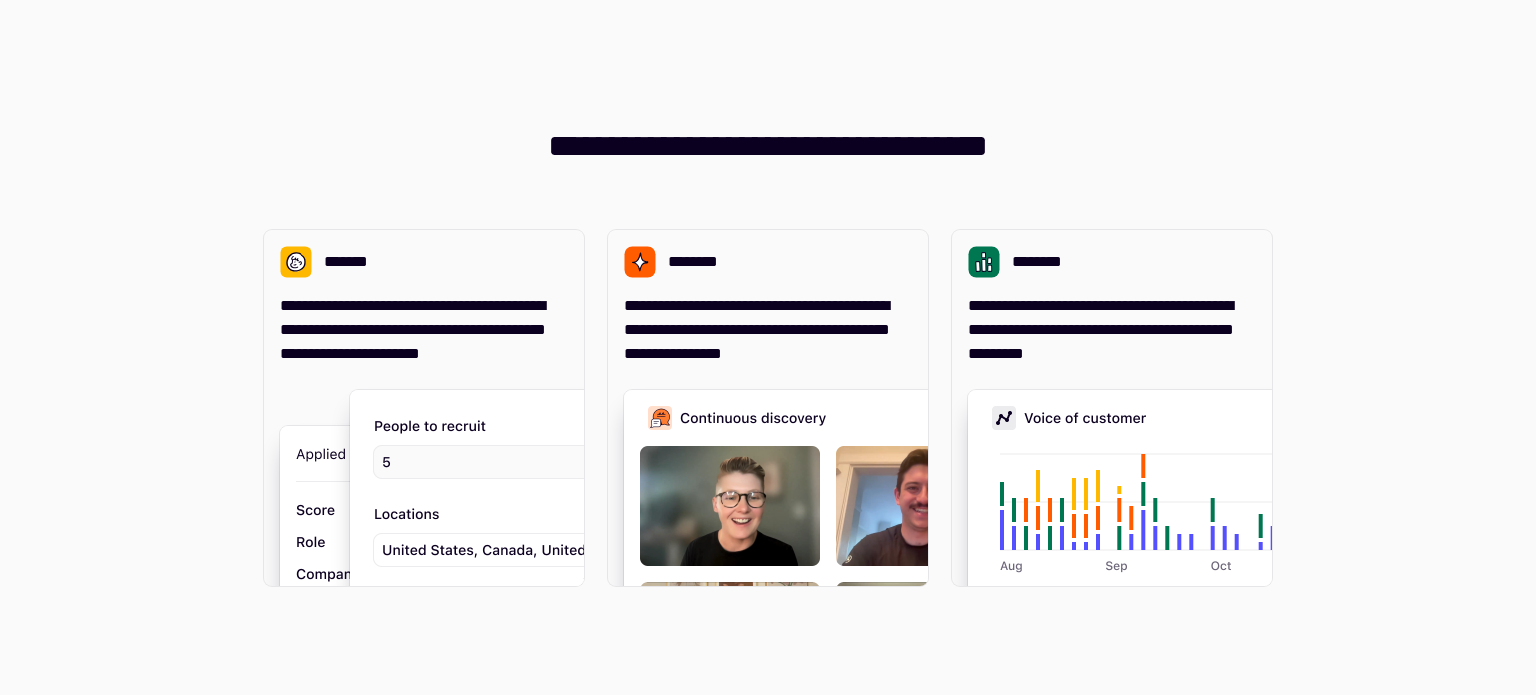 scroll, scrollTop: 0, scrollLeft: 0, axis: both 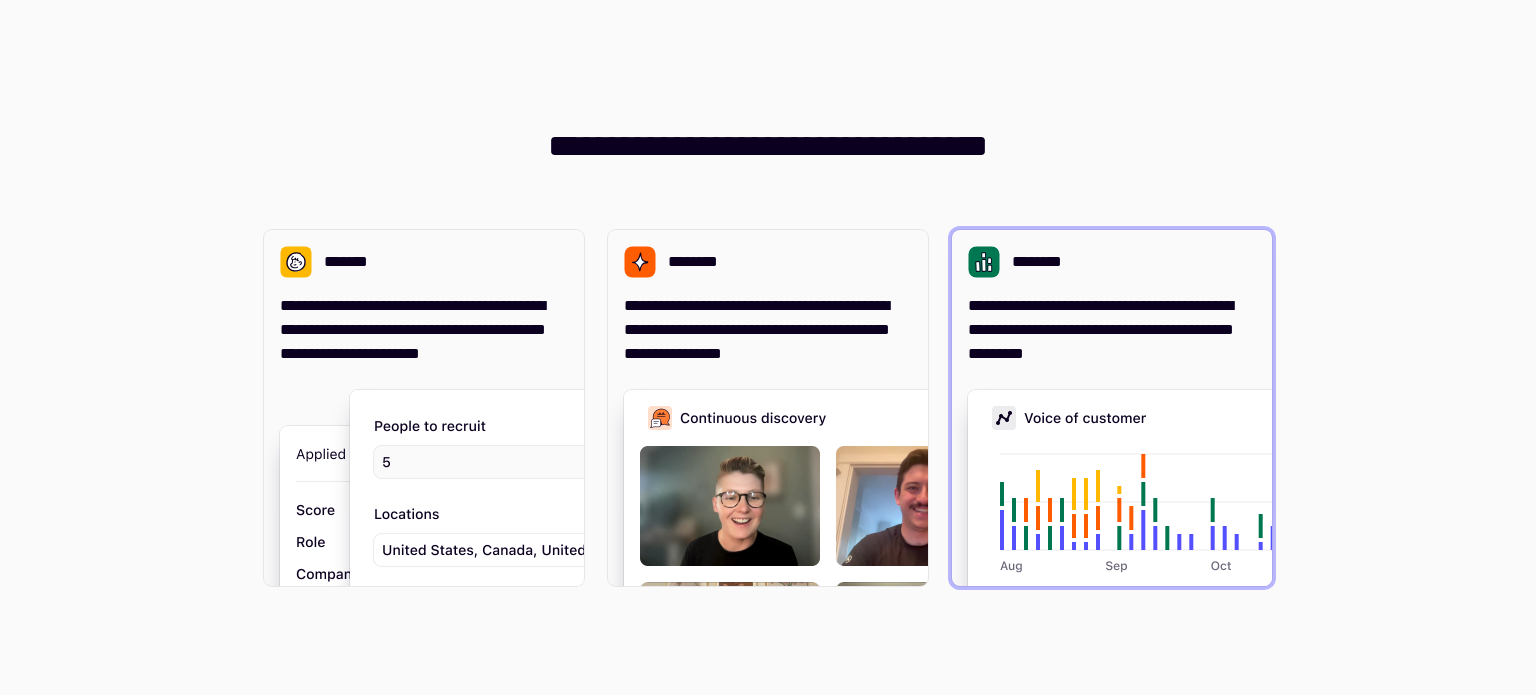 click on "**********" at bounding box center (1112, 330) 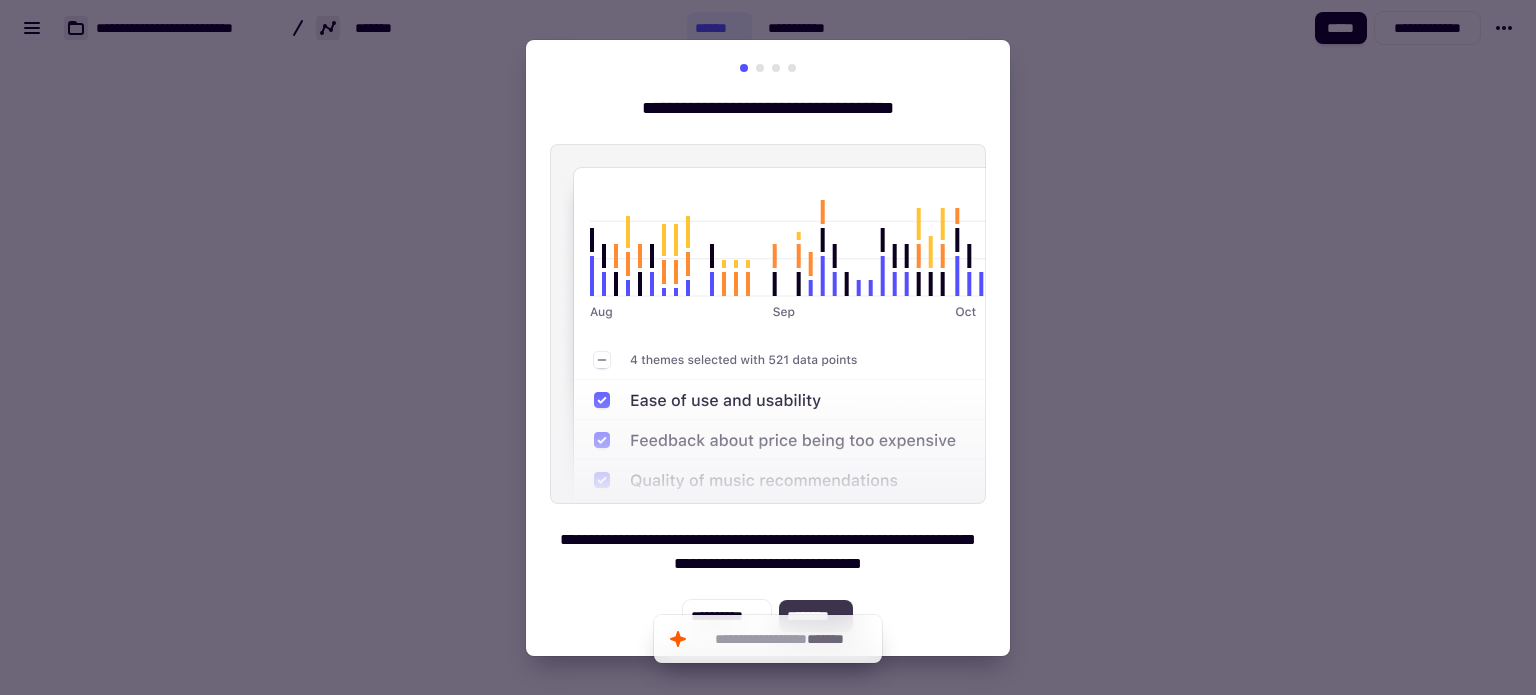 click on "********" 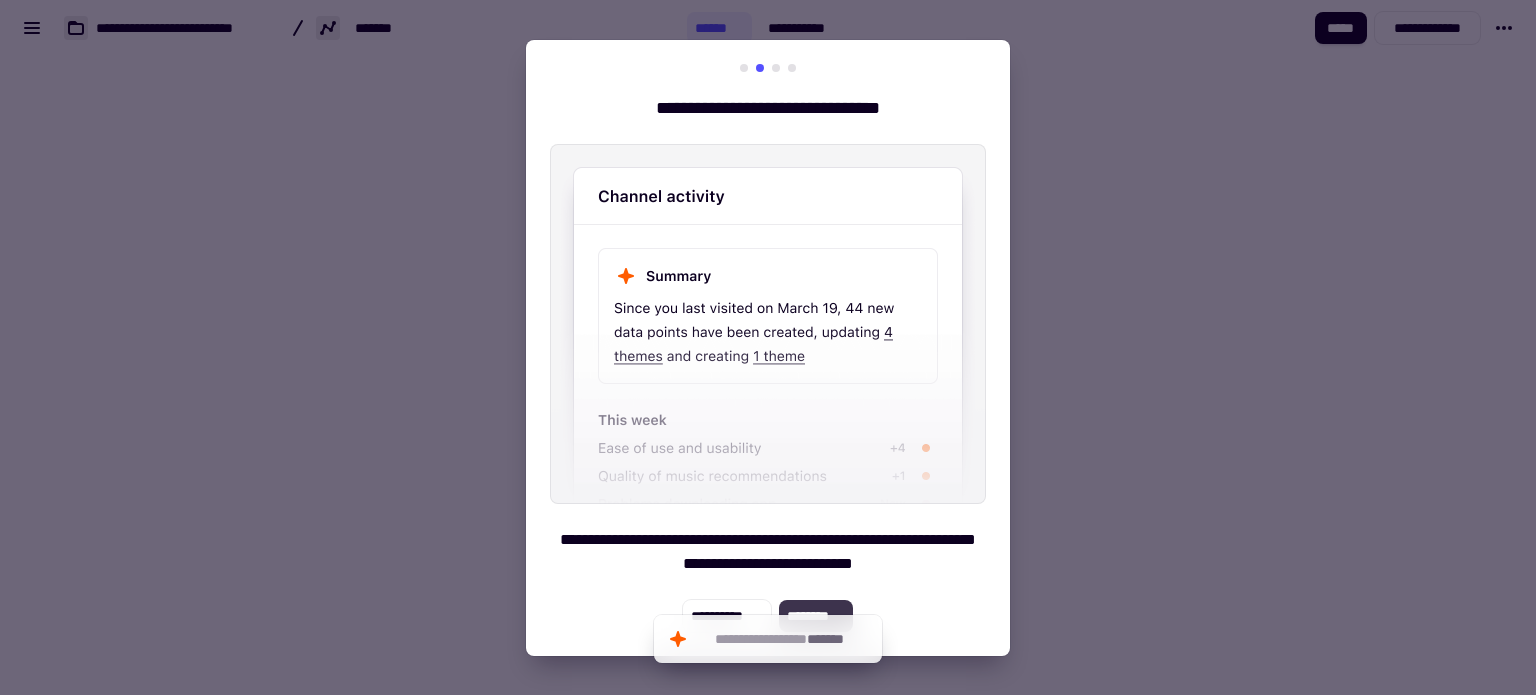 click on "********" 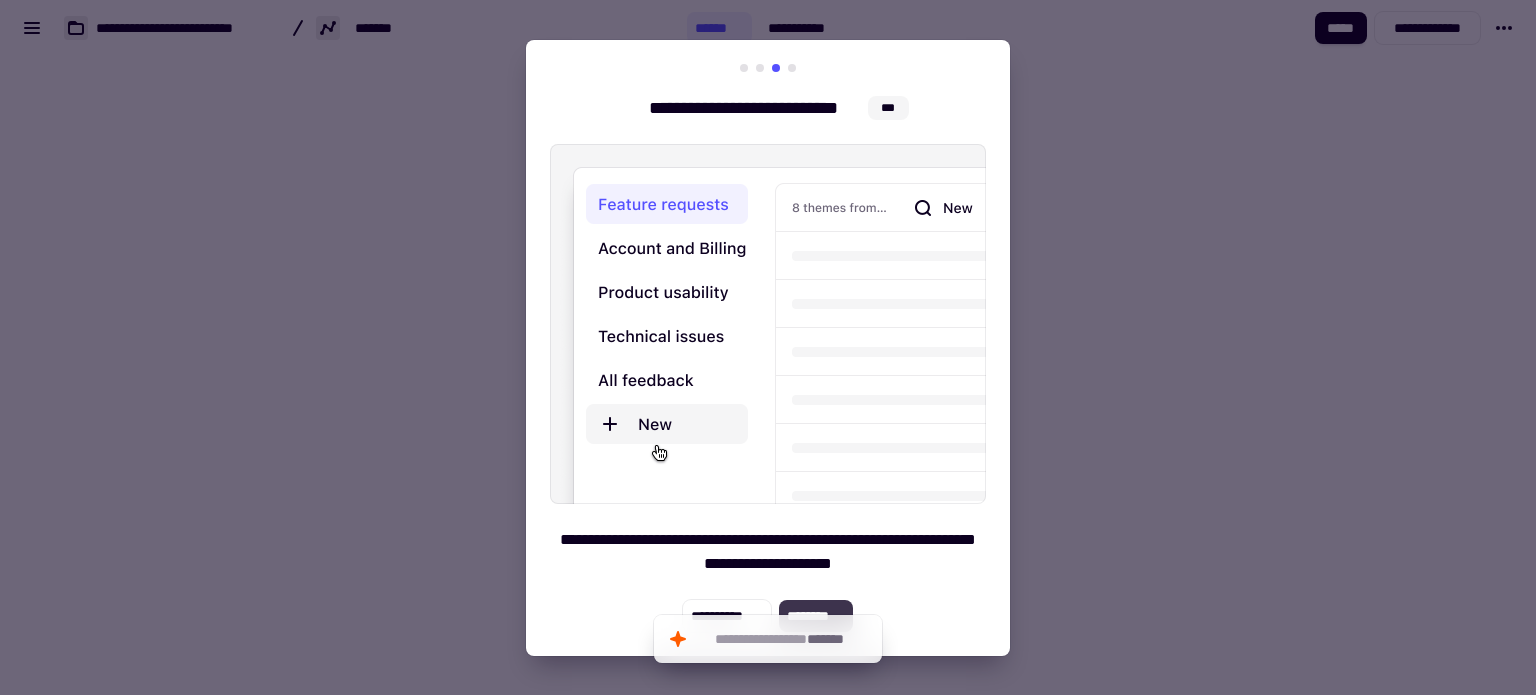 click on "********" 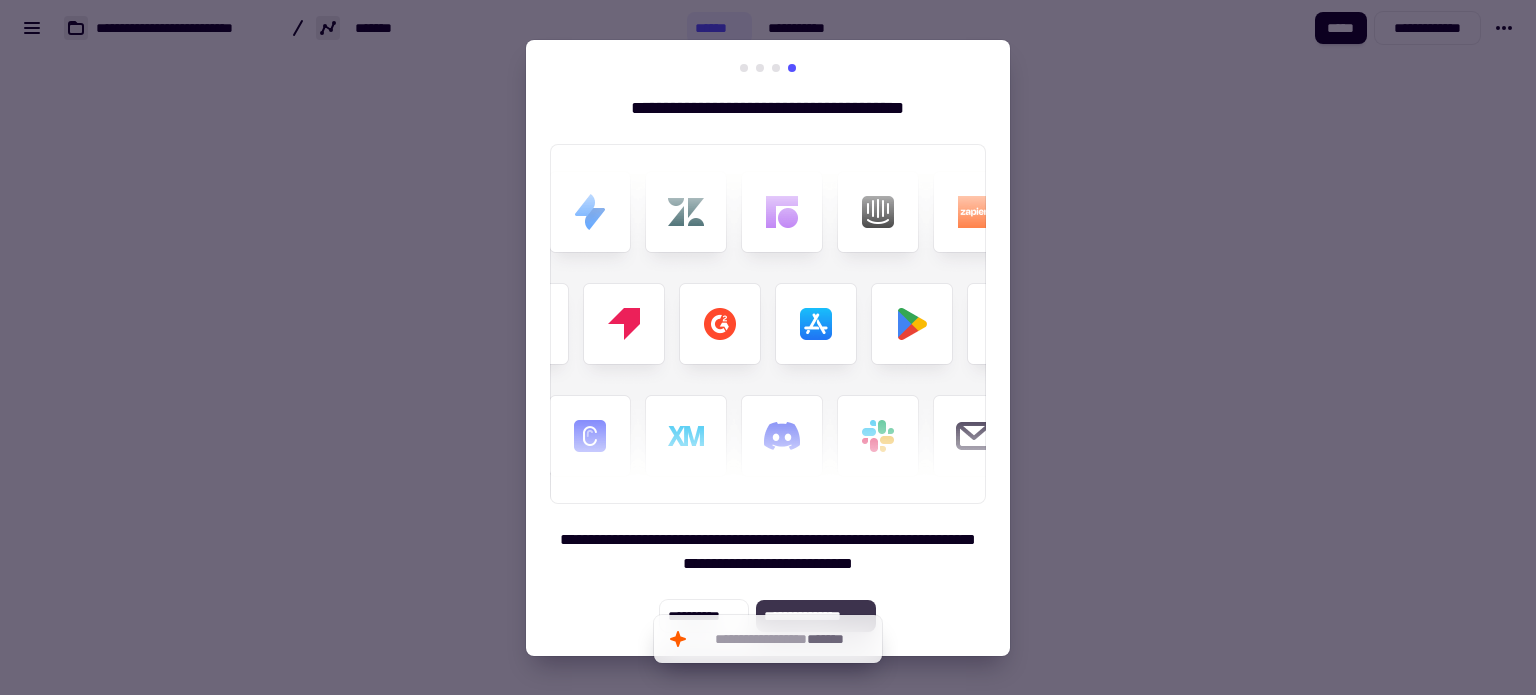 click on "**********" 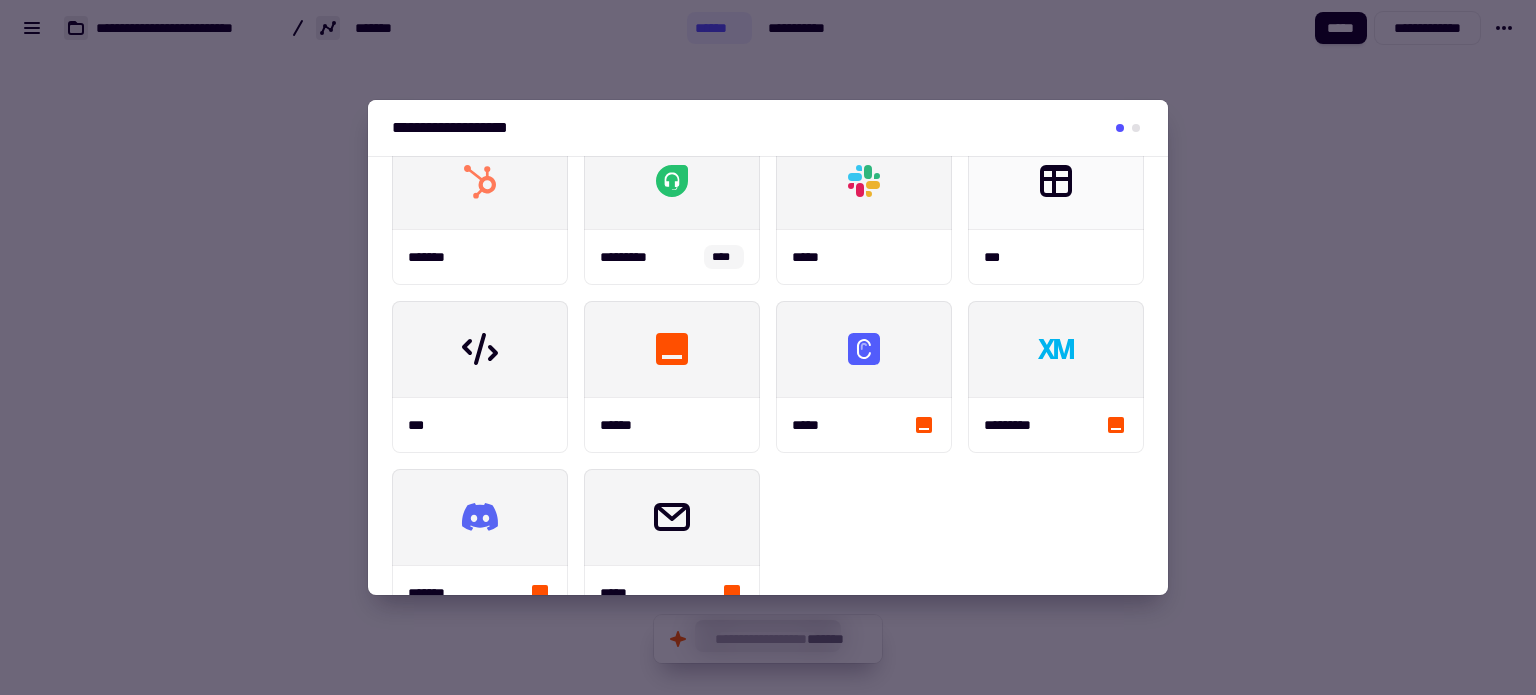scroll, scrollTop: 400, scrollLeft: 0, axis: vertical 